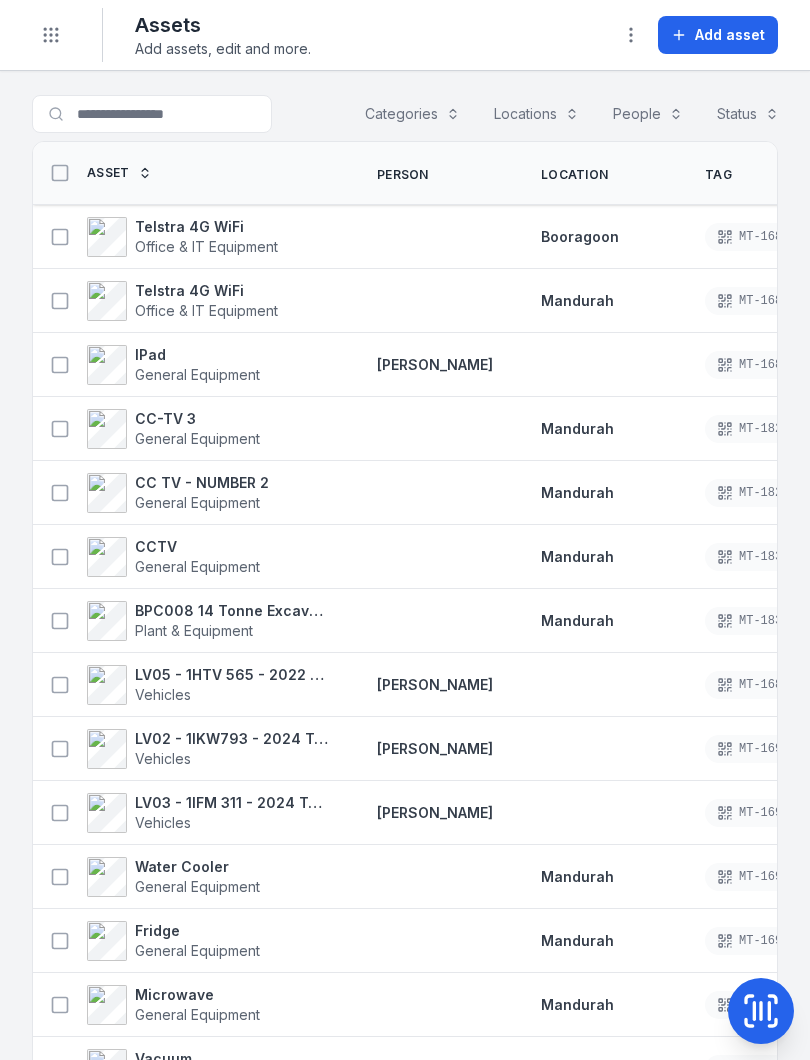 scroll, scrollTop: 0, scrollLeft: 0, axis: both 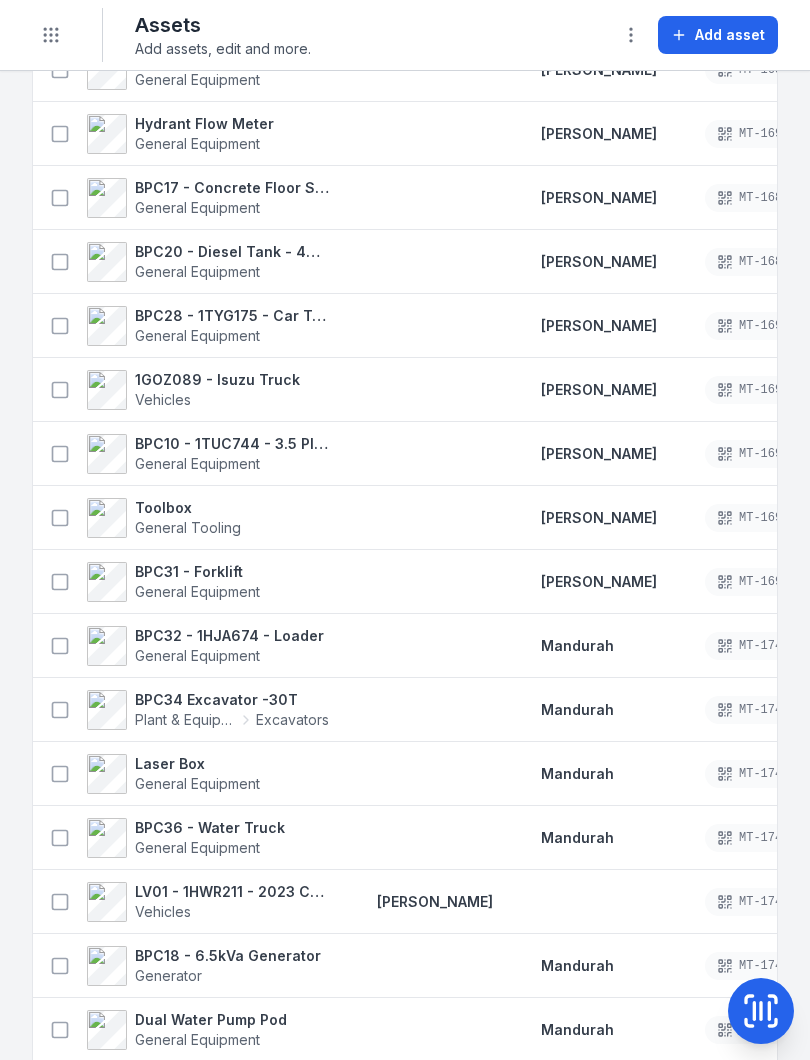 click 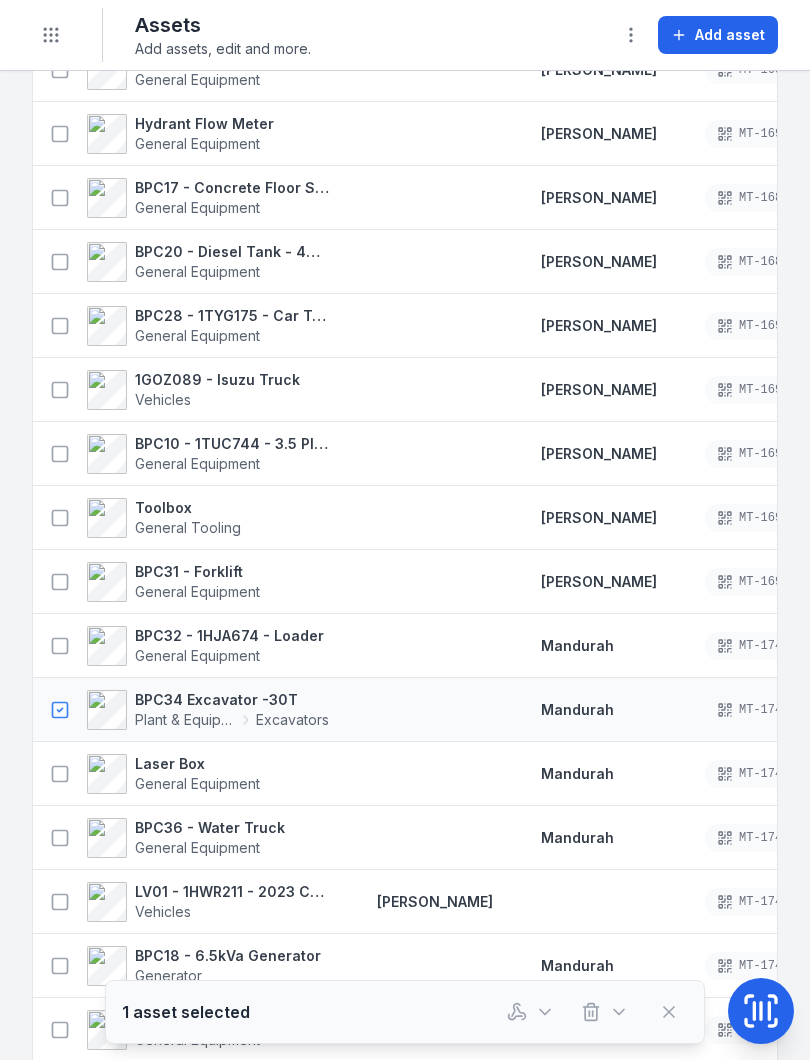 click 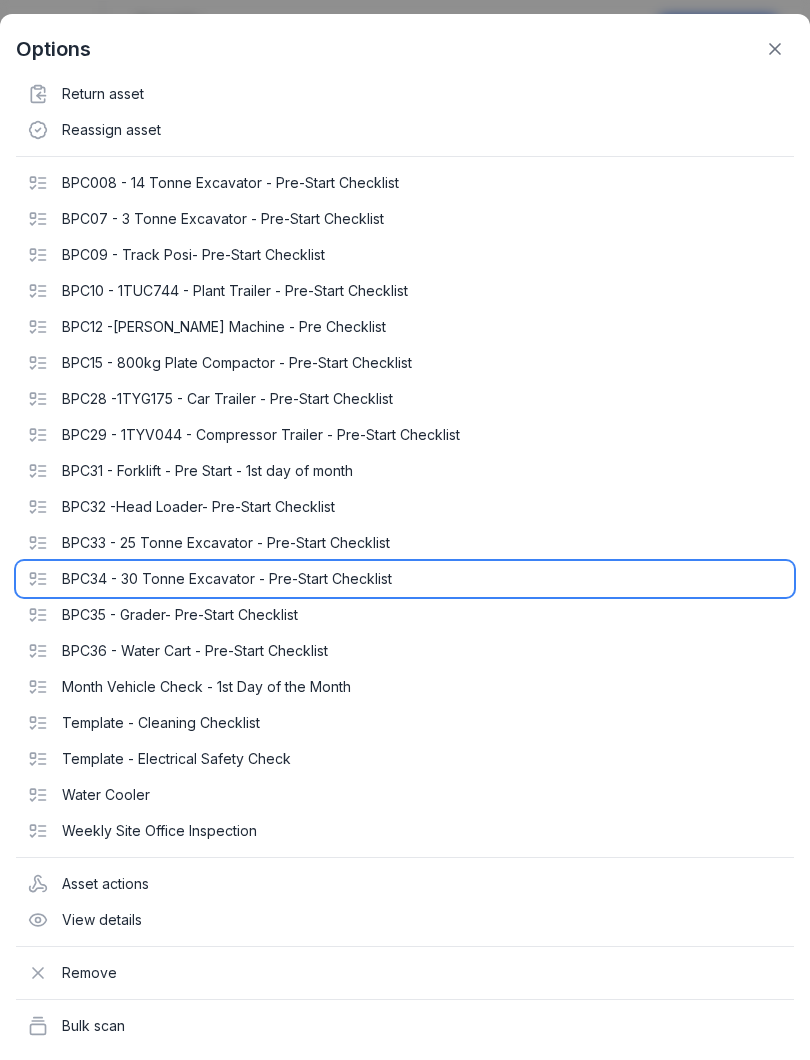 click 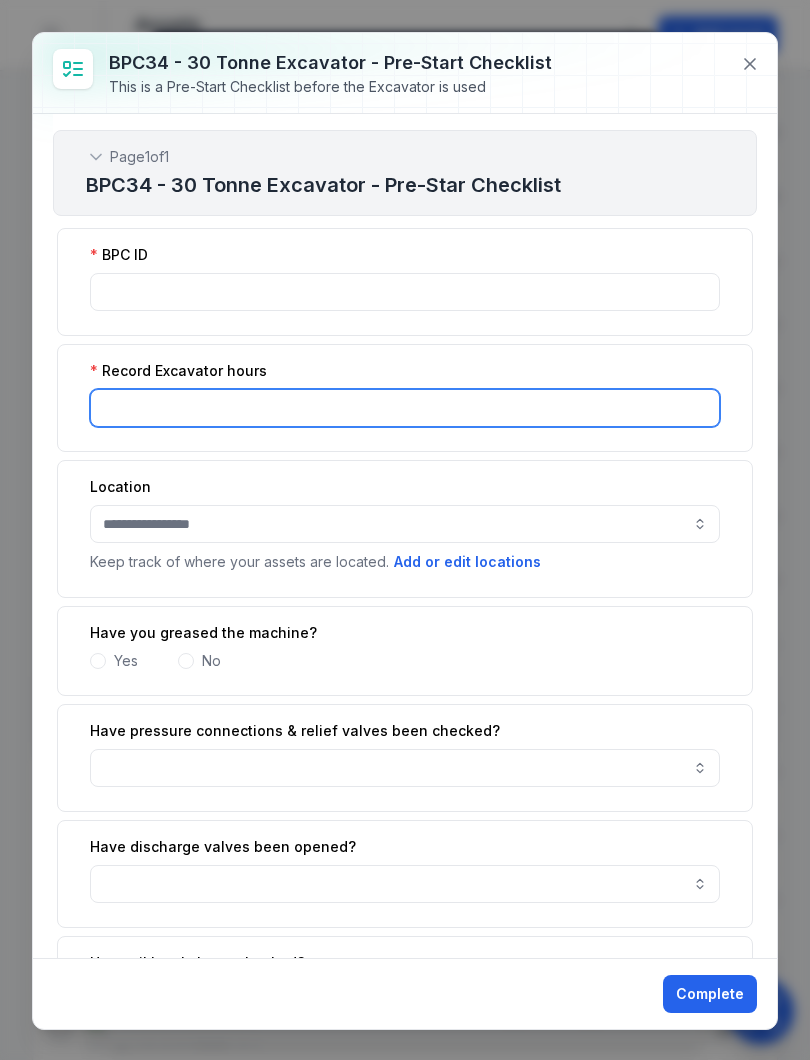 click at bounding box center [405, 408] 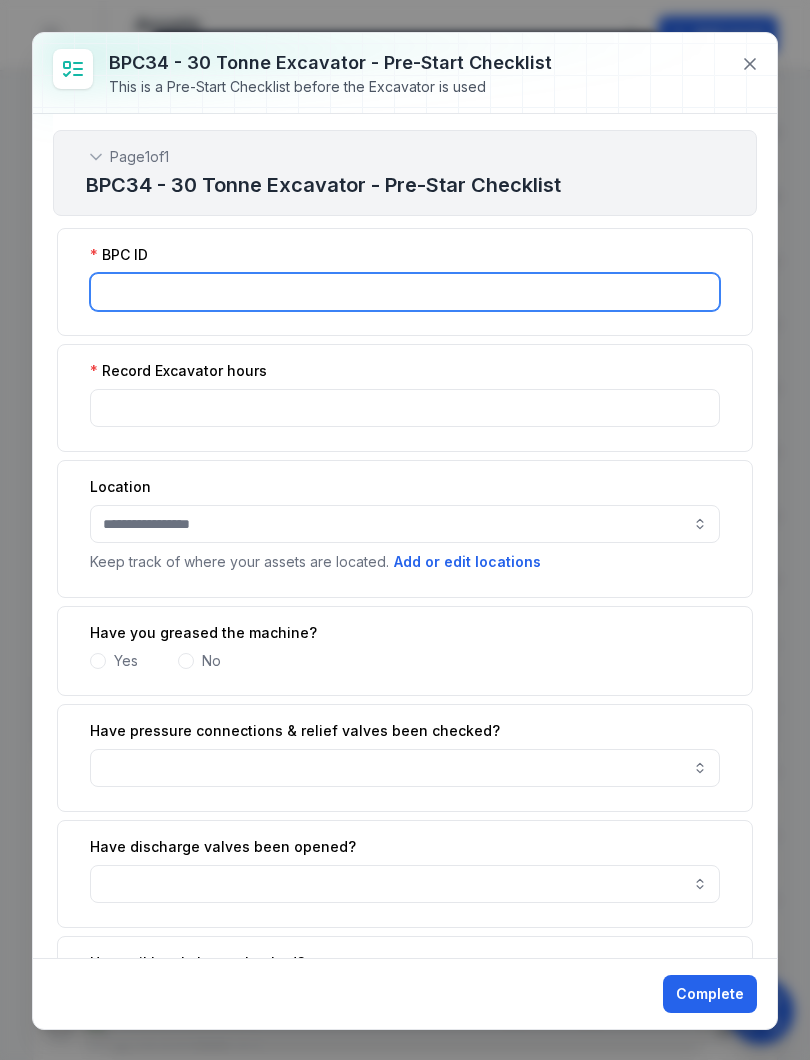 click at bounding box center [405, 292] 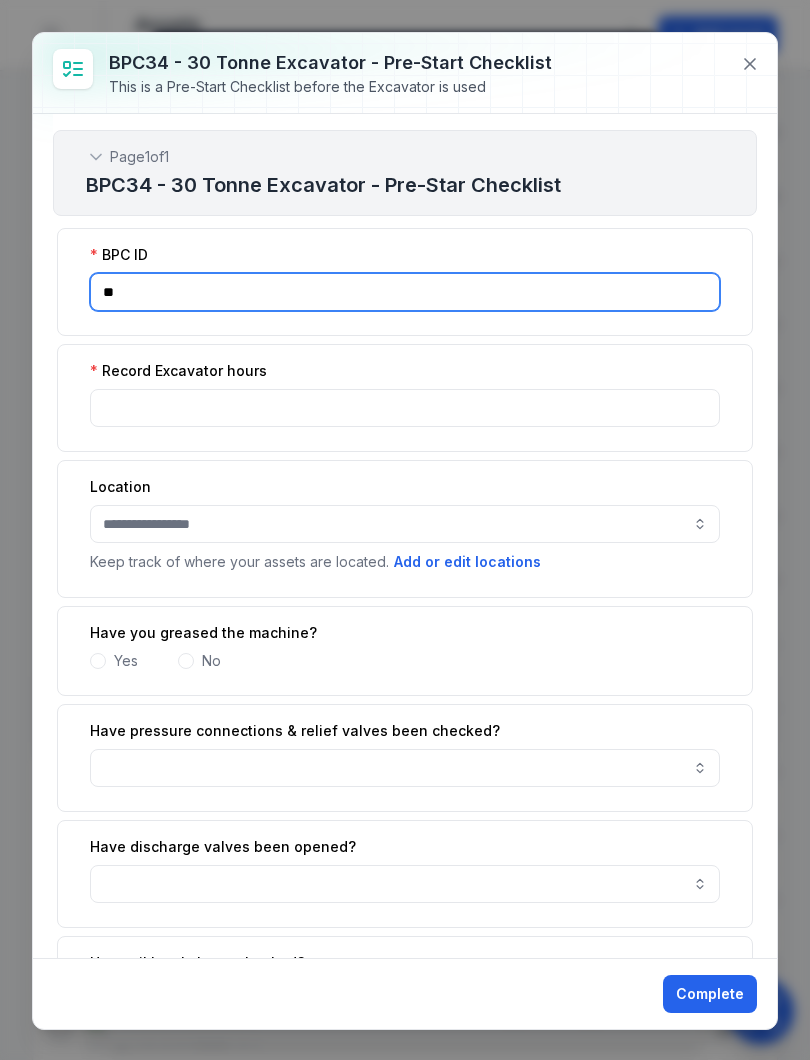 type on "*" 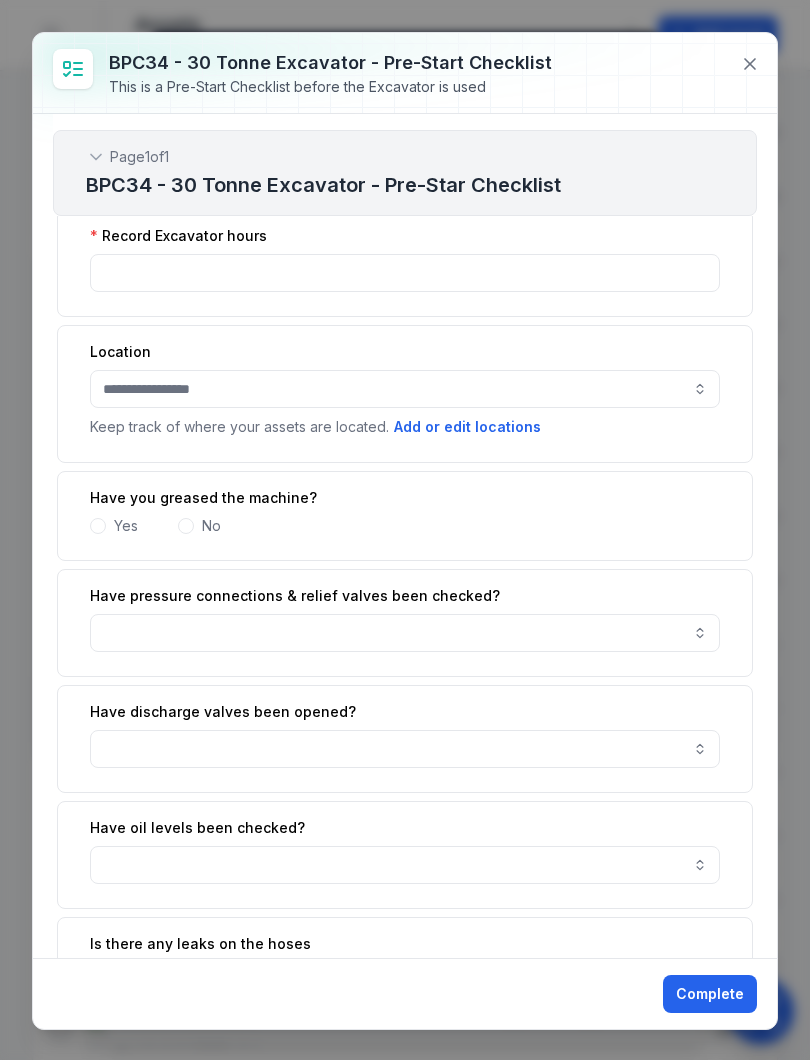 scroll, scrollTop: 134, scrollLeft: 0, axis: vertical 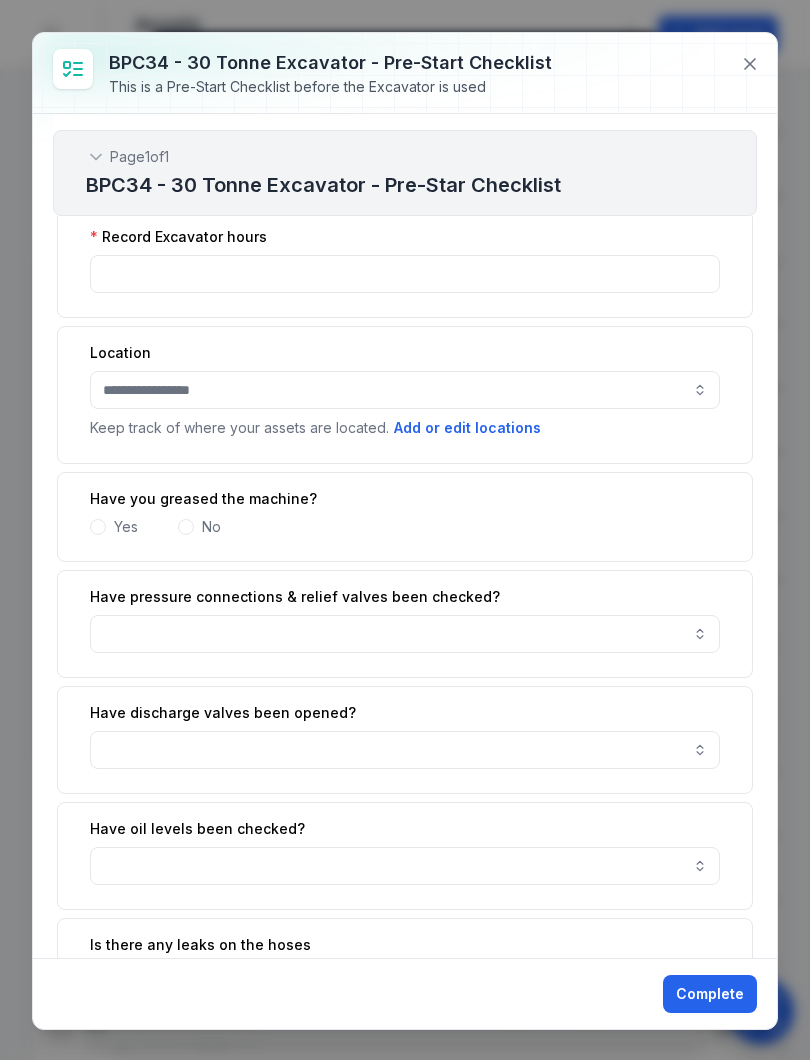 click at bounding box center [405, 390] 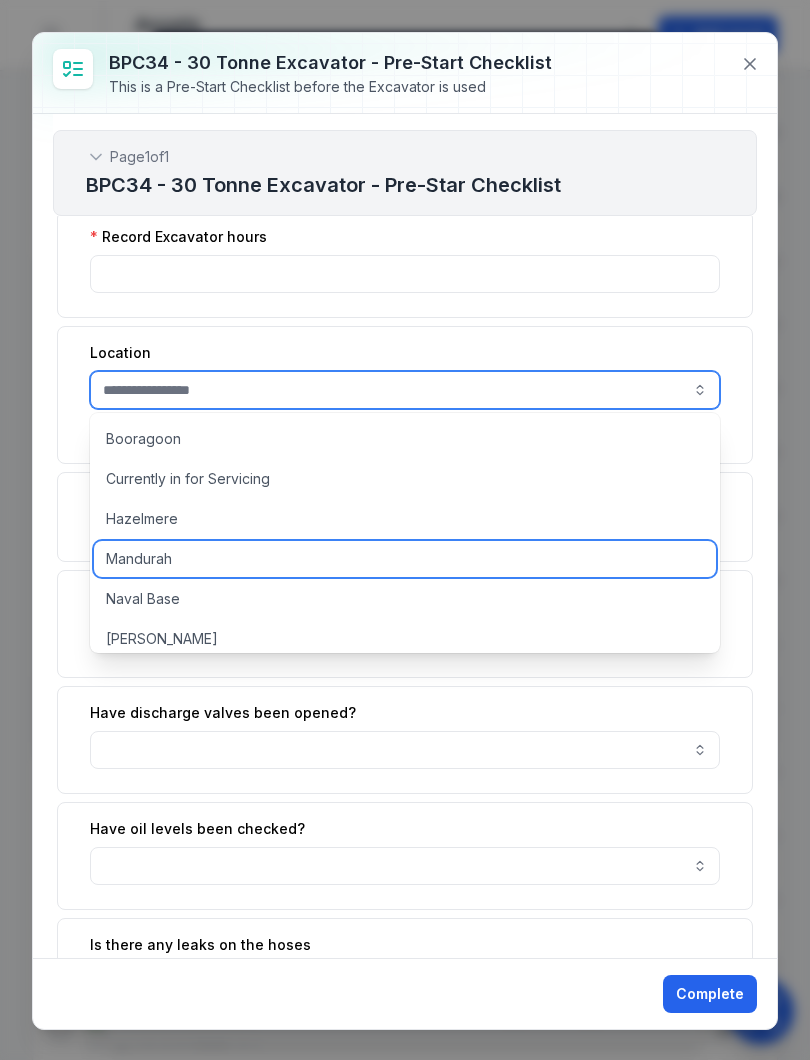 click on "Mandurah" at bounding box center (139, 559) 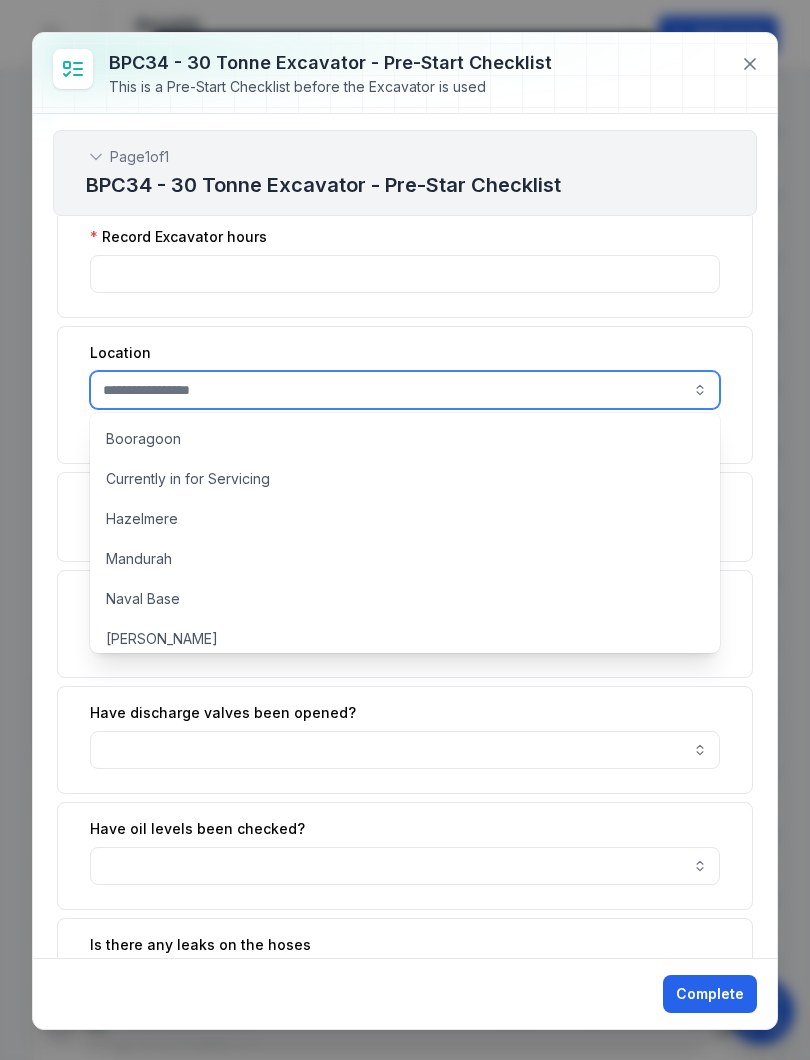 type on "********" 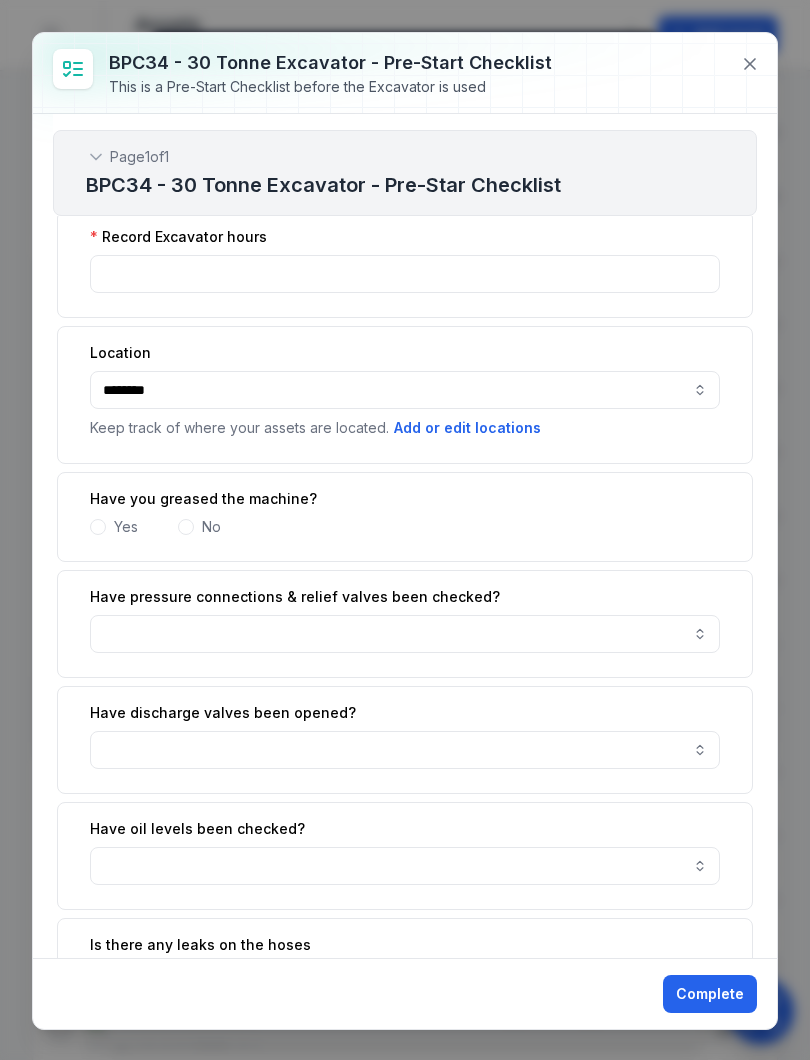 click at bounding box center (98, 527) 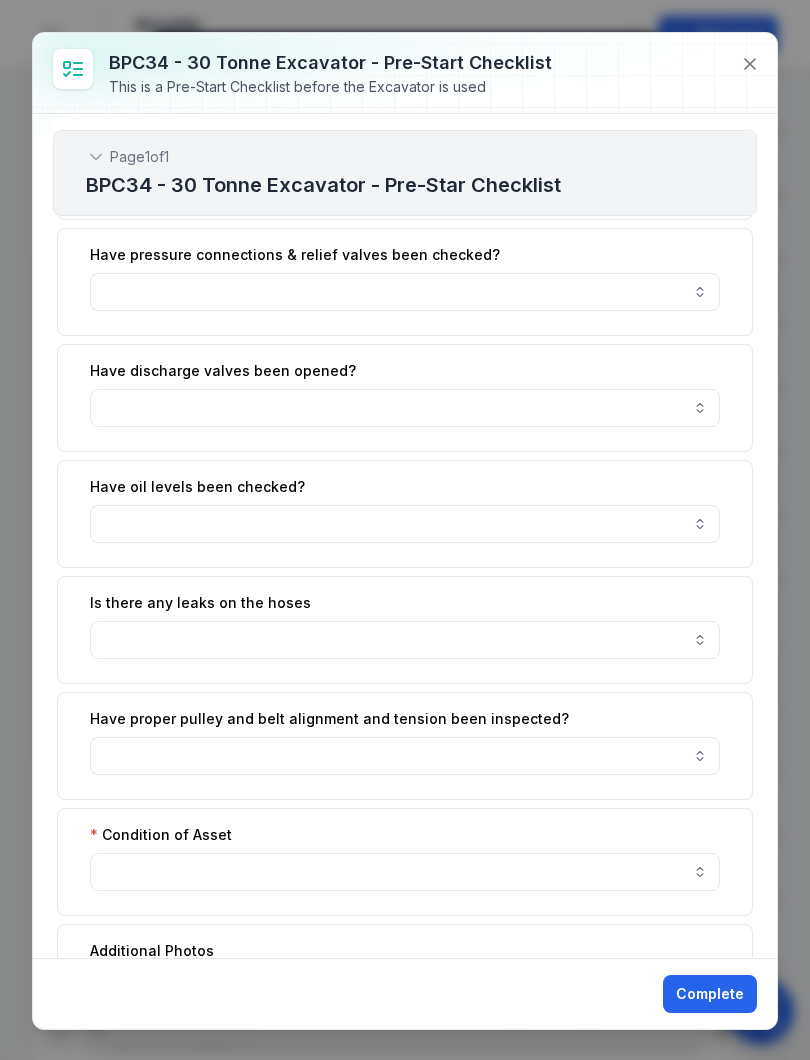 scroll, scrollTop: 594, scrollLeft: 0, axis: vertical 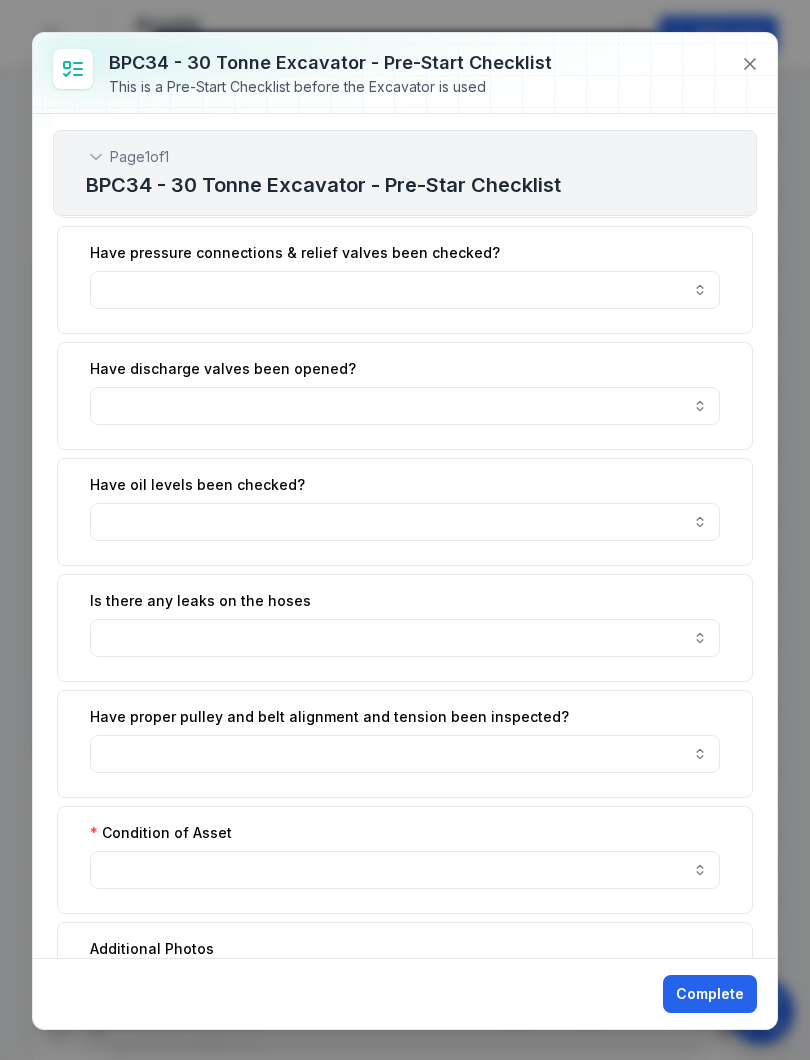click at bounding box center [405, 522] 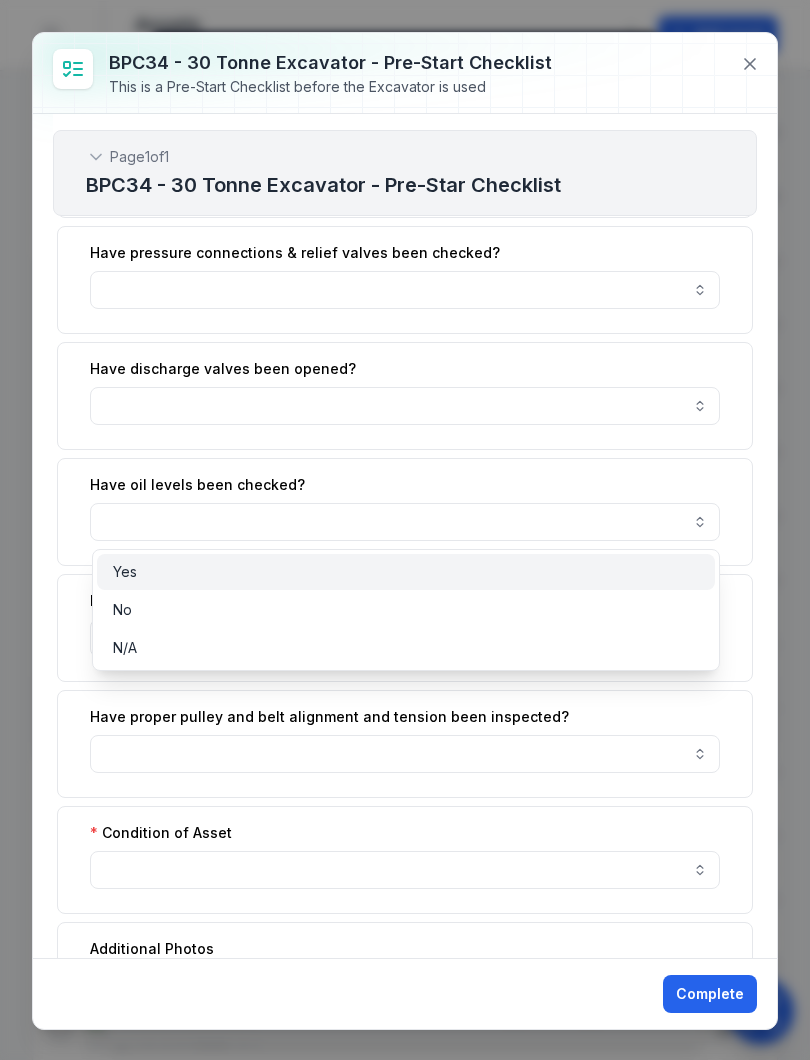 click on "Yes" at bounding box center (406, 572) 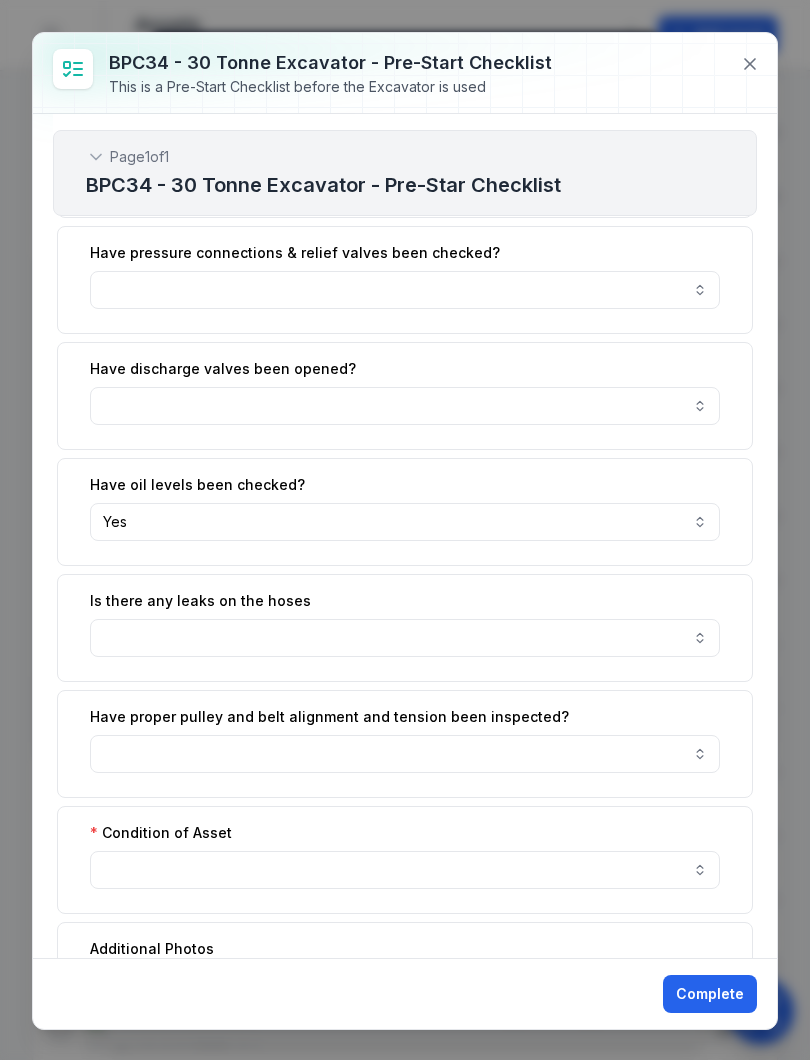 click at bounding box center [405, 638] 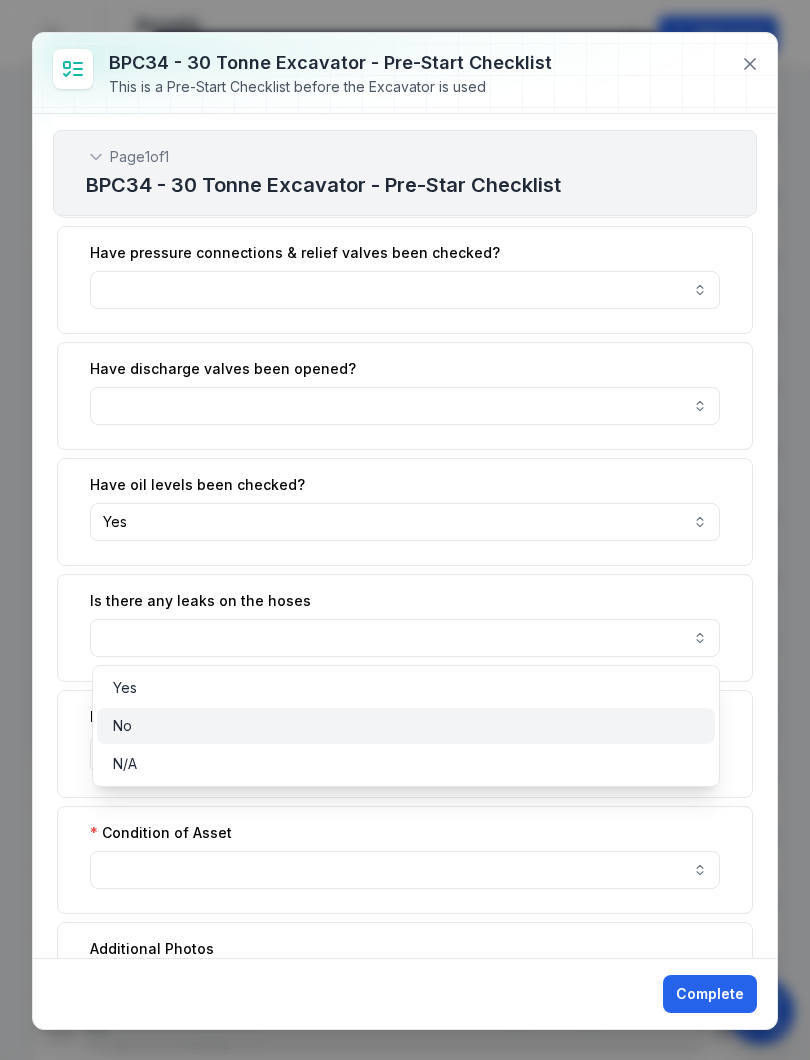 click on "No" at bounding box center (406, 726) 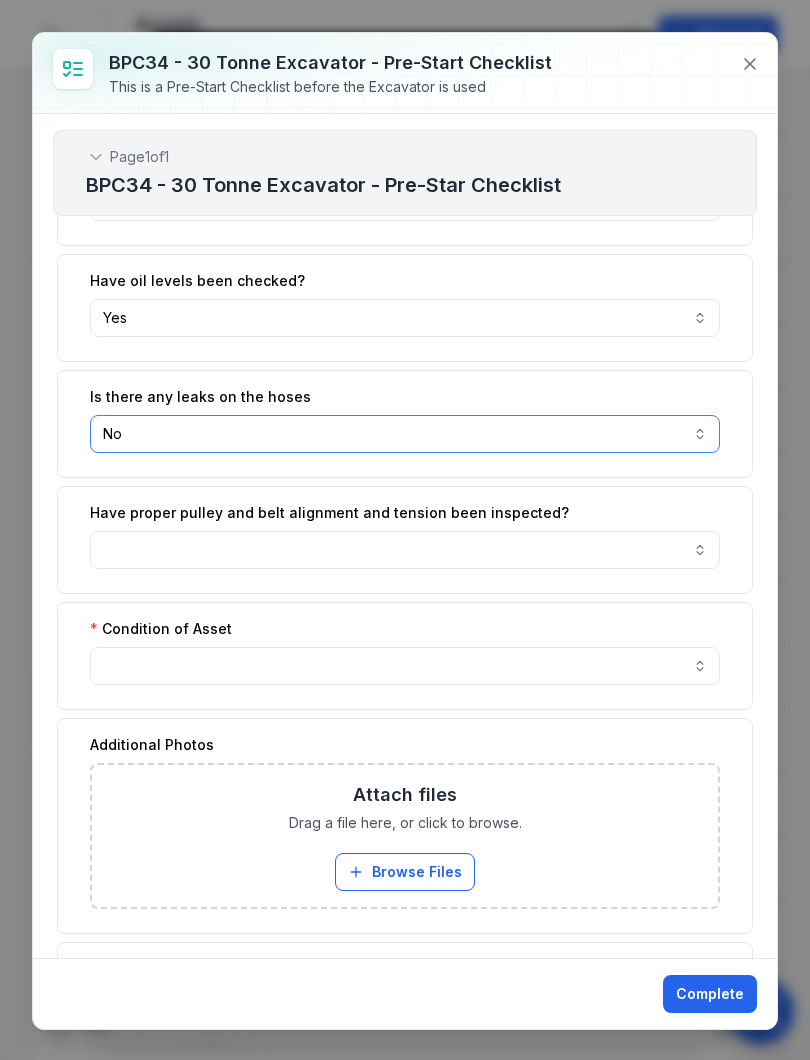 scroll, scrollTop: 825, scrollLeft: 0, axis: vertical 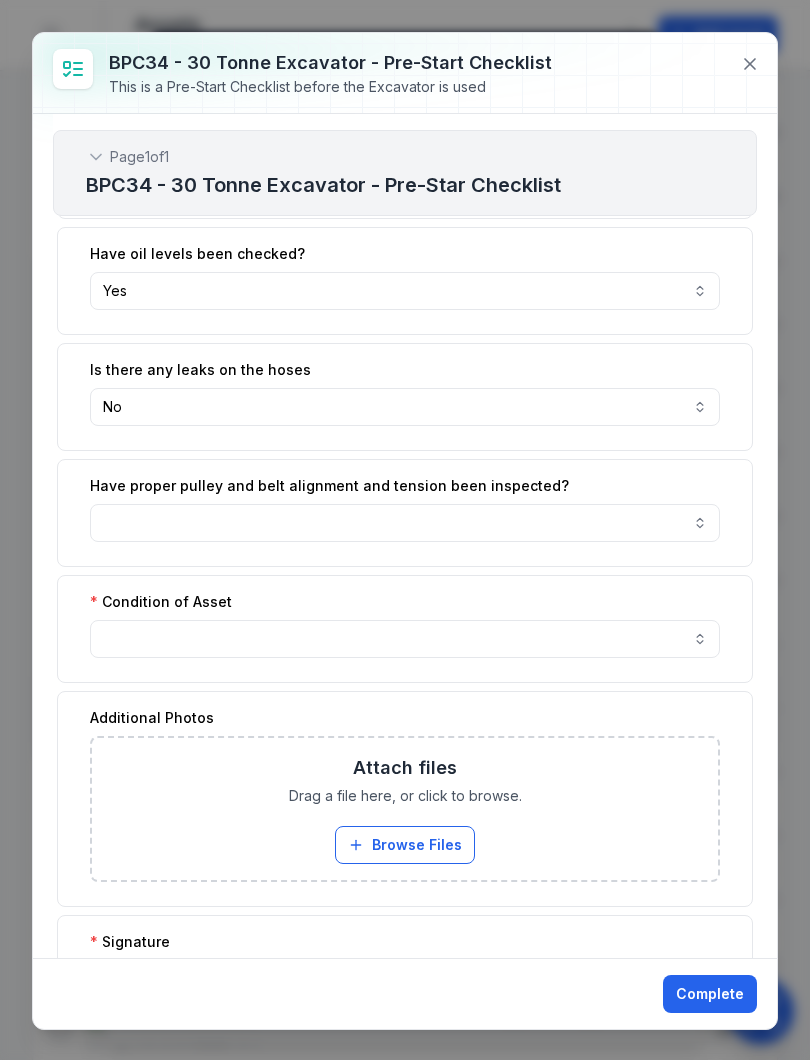 click at bounding box center [405, 639] 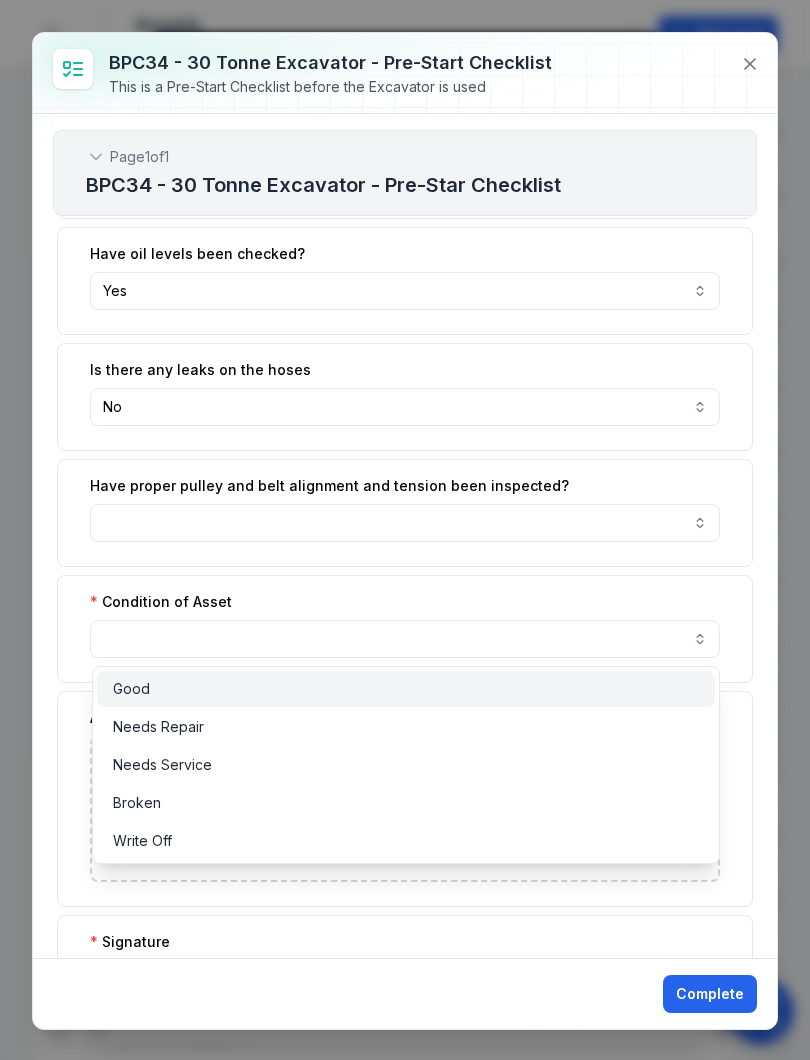click on "Good" at bounding box center (406, 689) 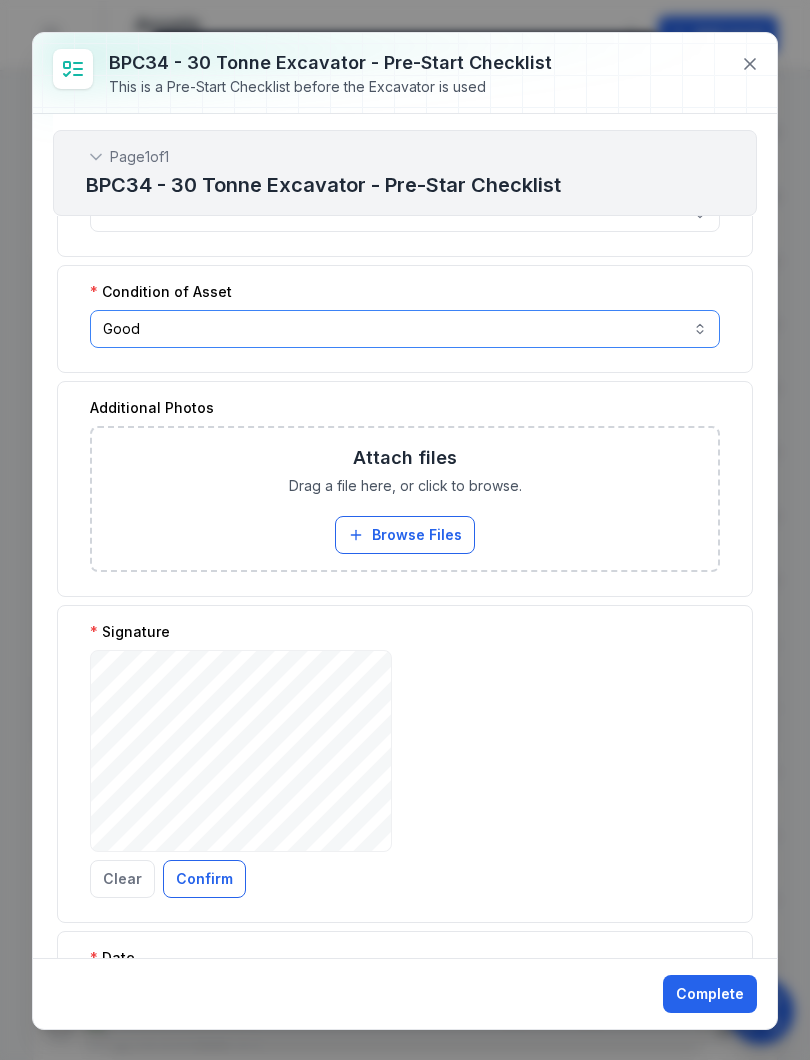 scroll, scrollTop: 1155, scrollLeft: 0, axis: vertical 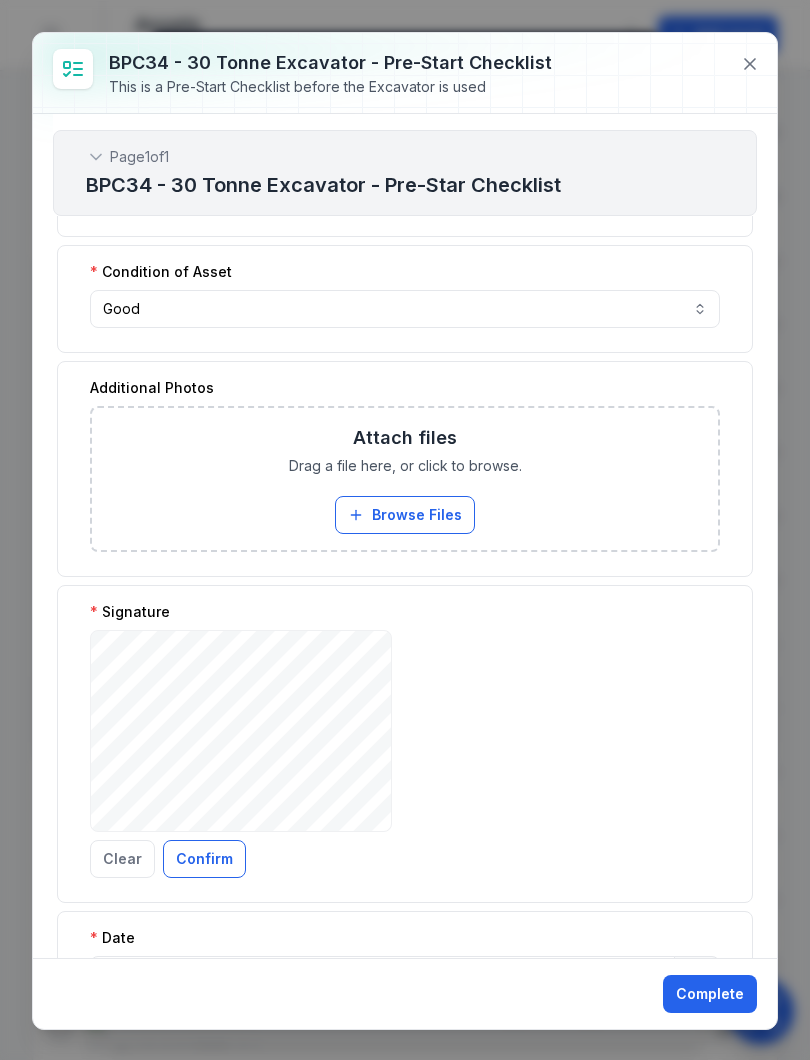 click on "Confirm" at bounding box center (204, 859) 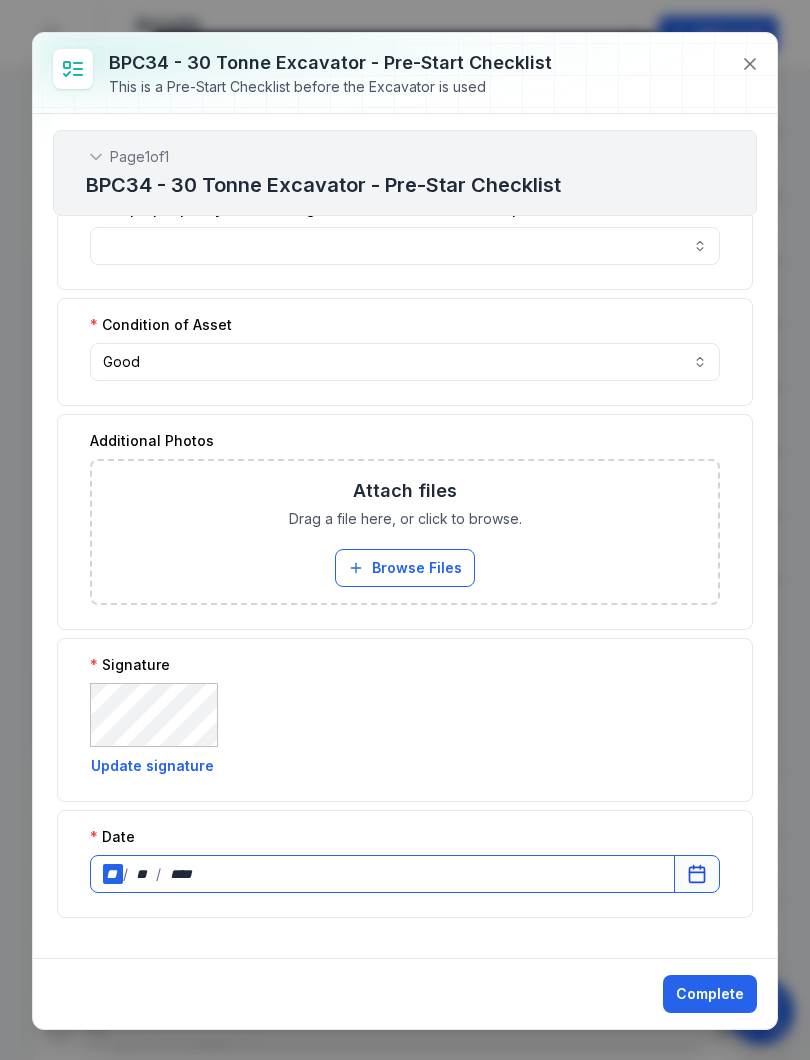 click on "**" at bounding box center (113, 874) 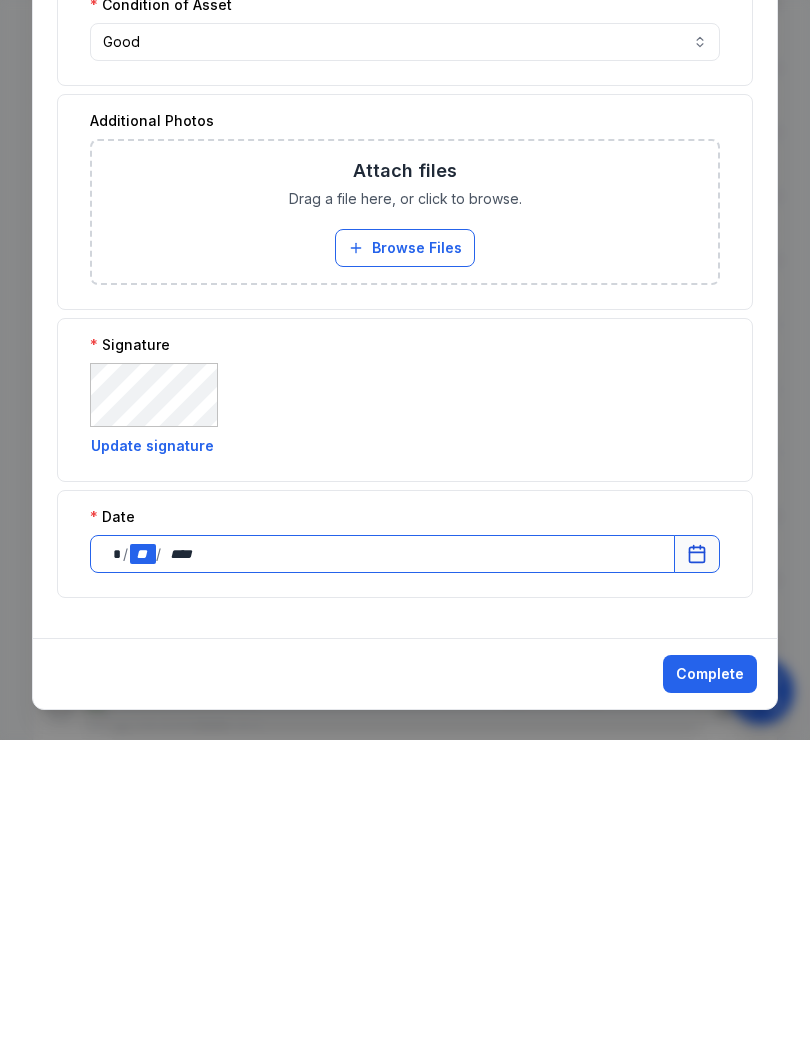 click on "**" at bounding box center [143, 874] 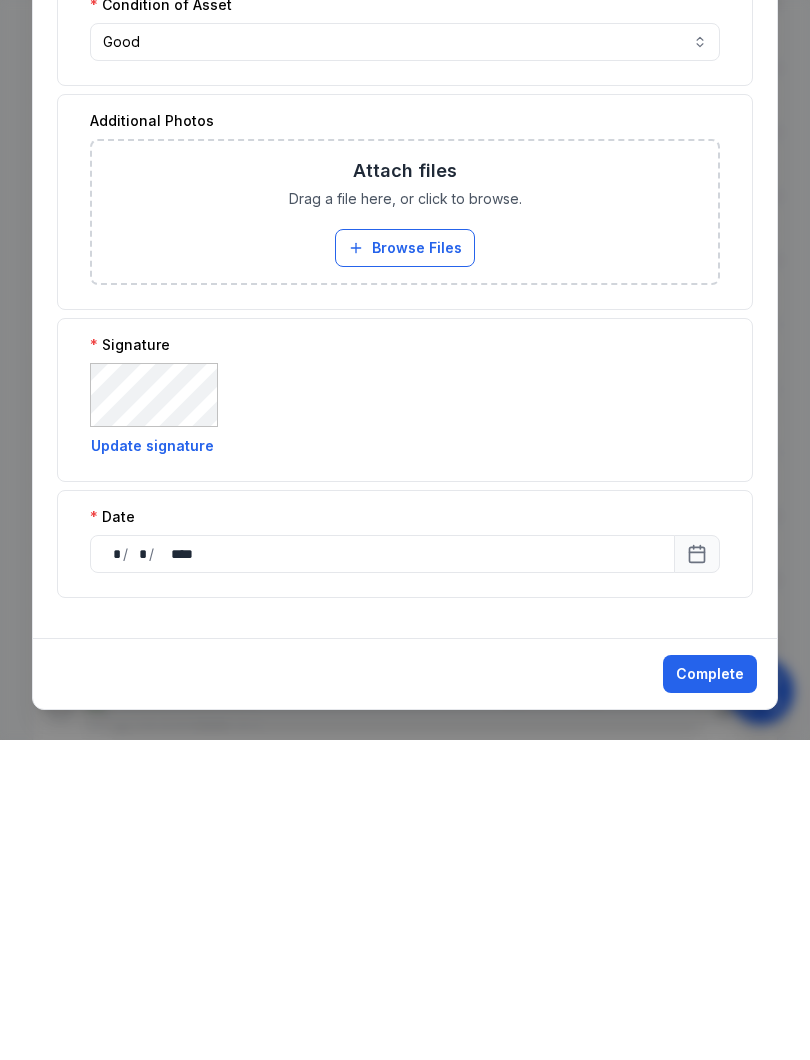 click on "Complete" at bounding box center [710, 994] 